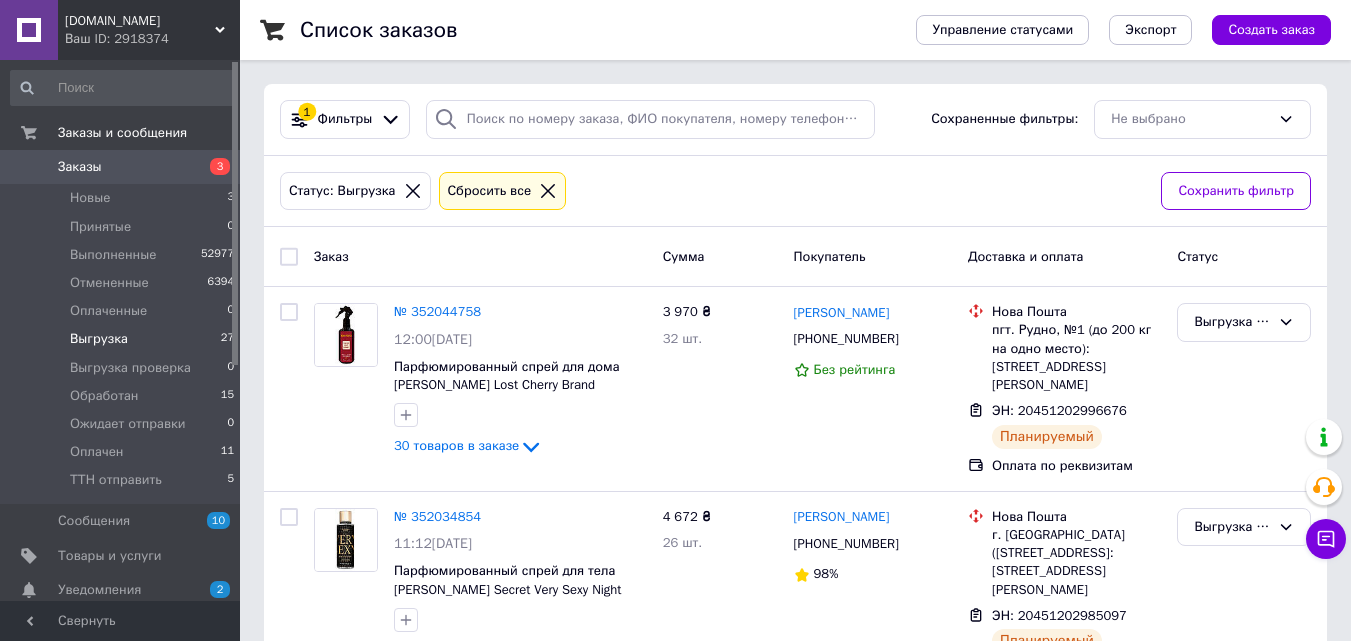 scroll, scrollTop: 0, scrollLeft: 0, axis: both 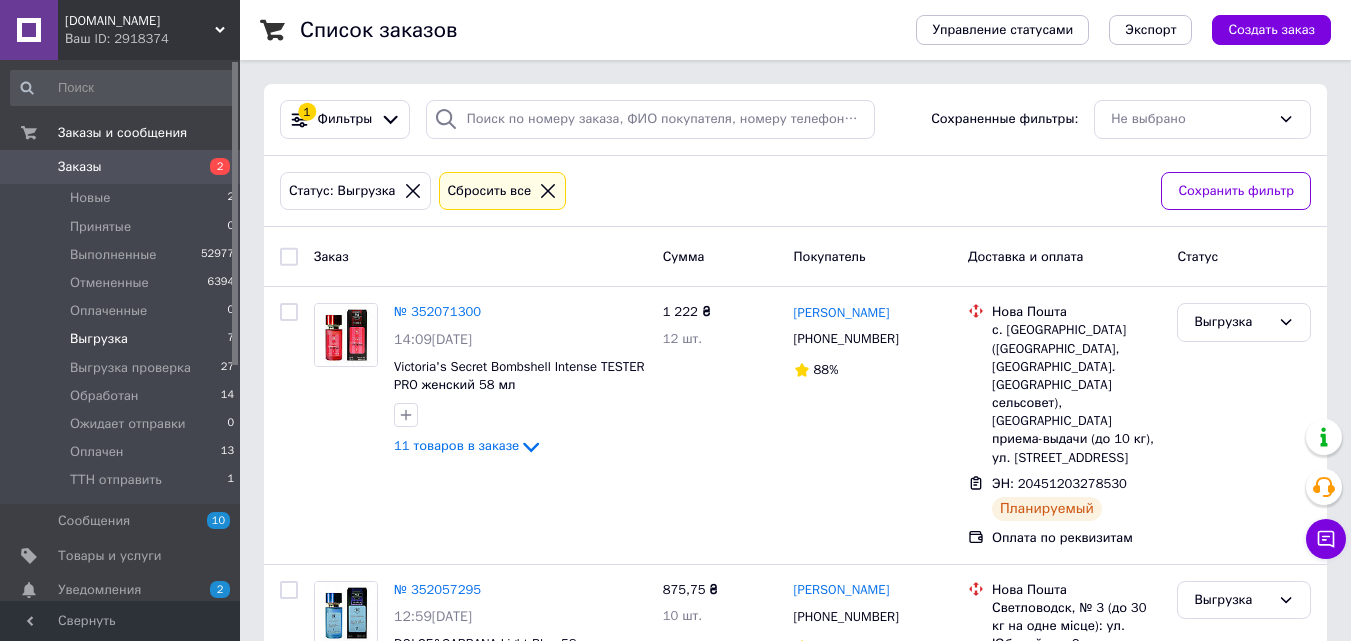 click at bounding box center (289, 257) 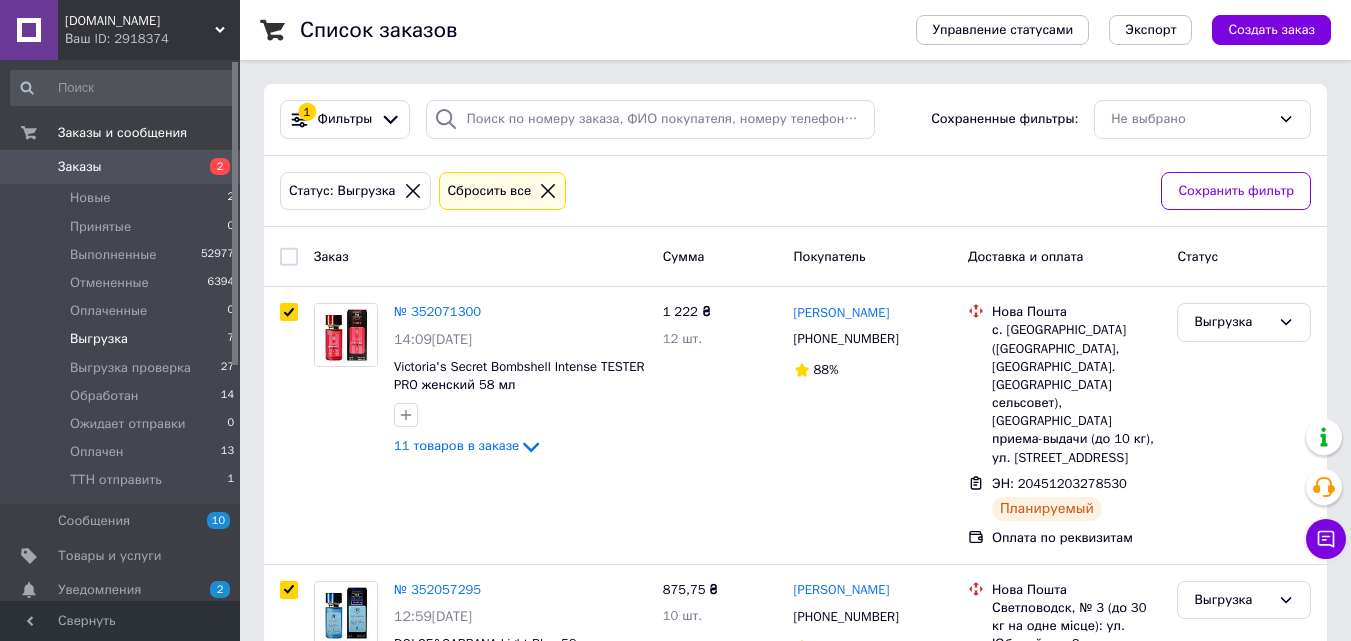 checkbox on "true" 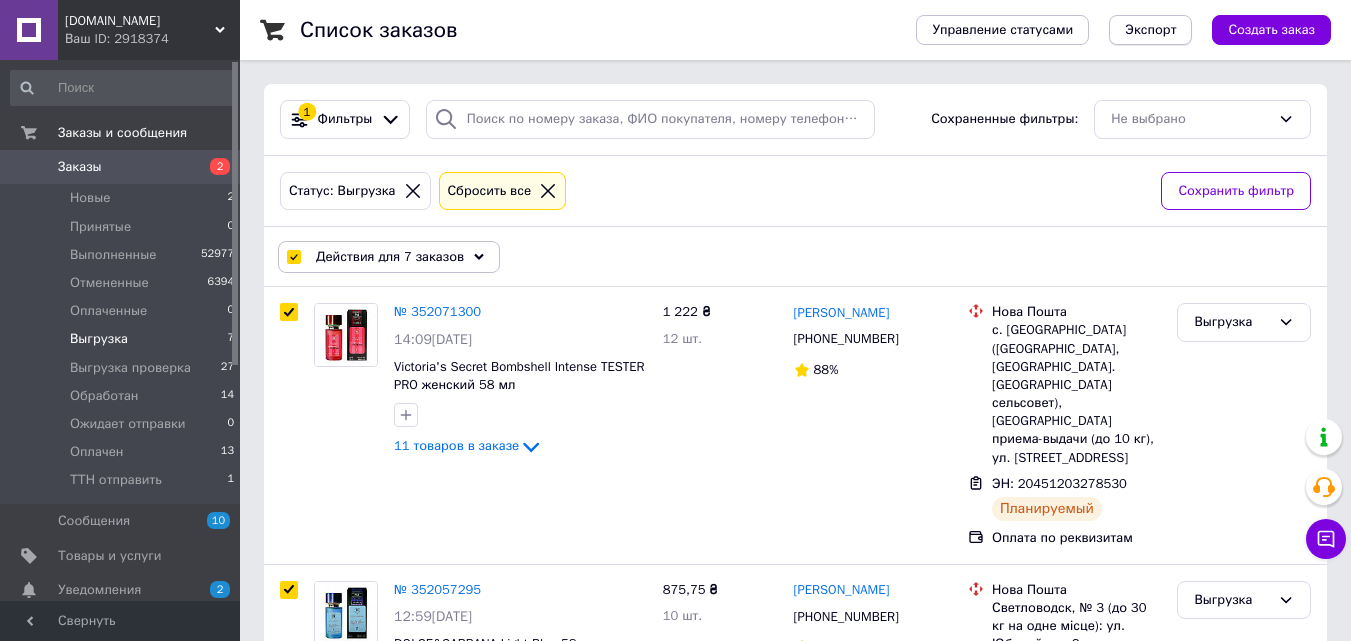 click on "Экспорт" at bounding box center [1150, 30] 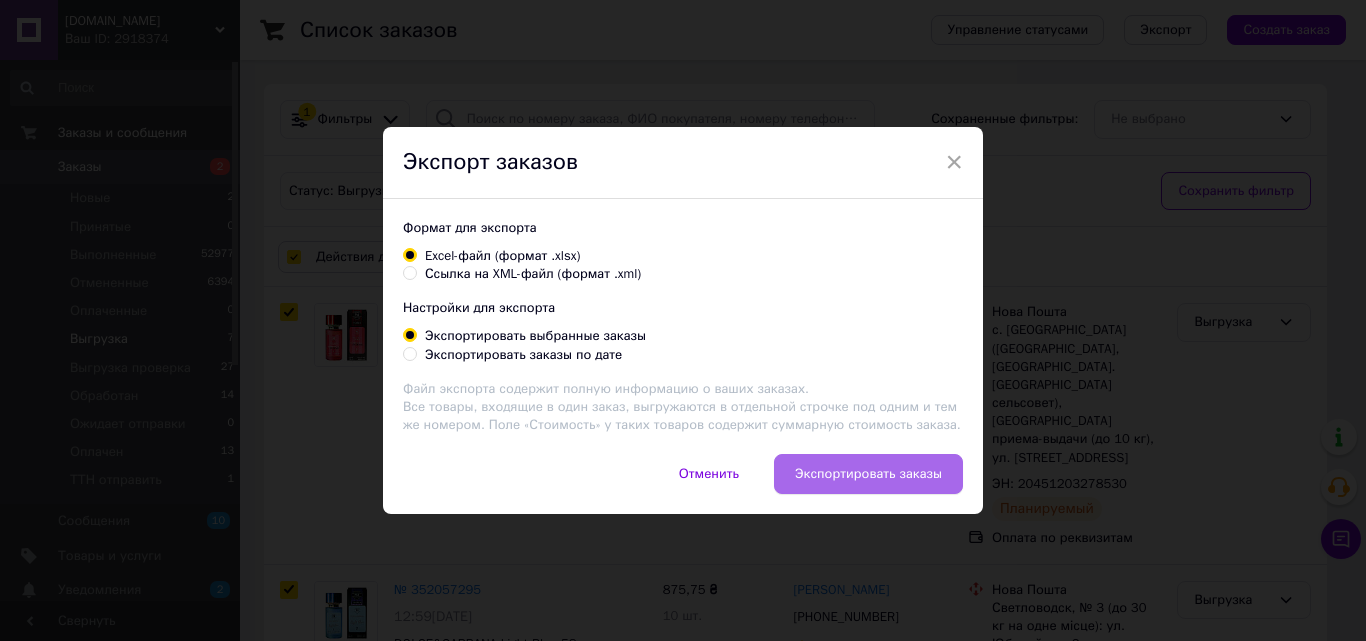 click on "Экспортировать заказы" at bounding box center [868, 474] 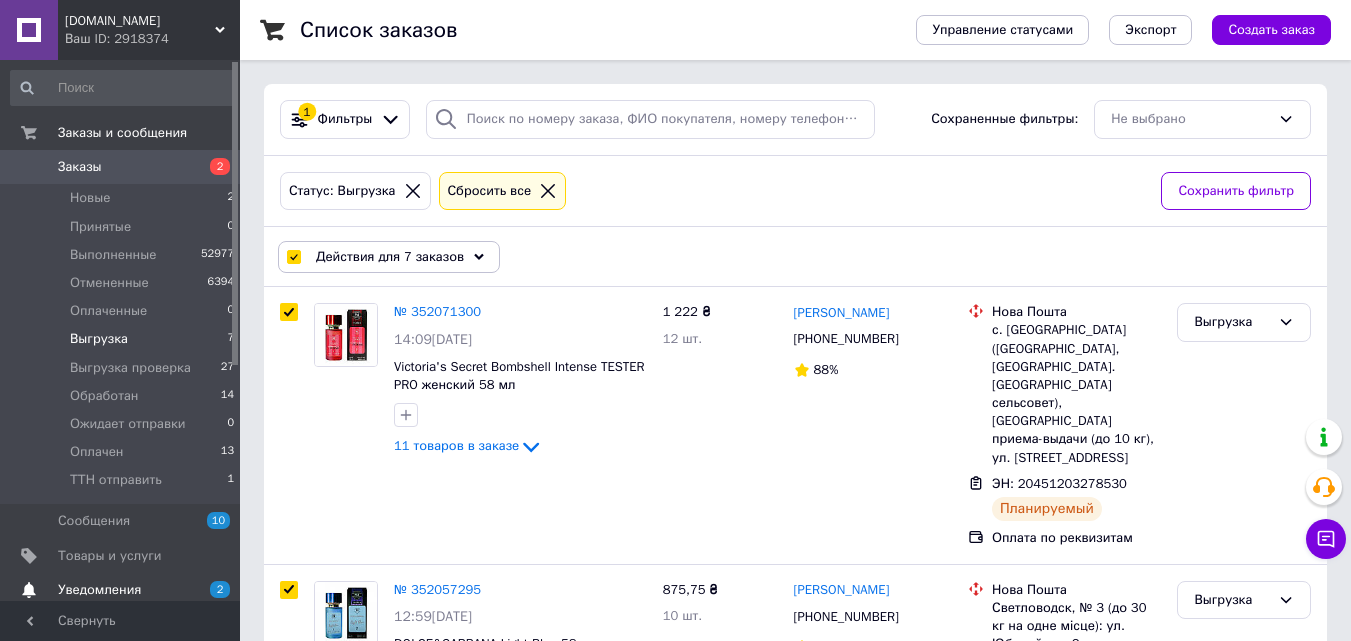 click on "Уведомления" at bounding box center [99, 590] 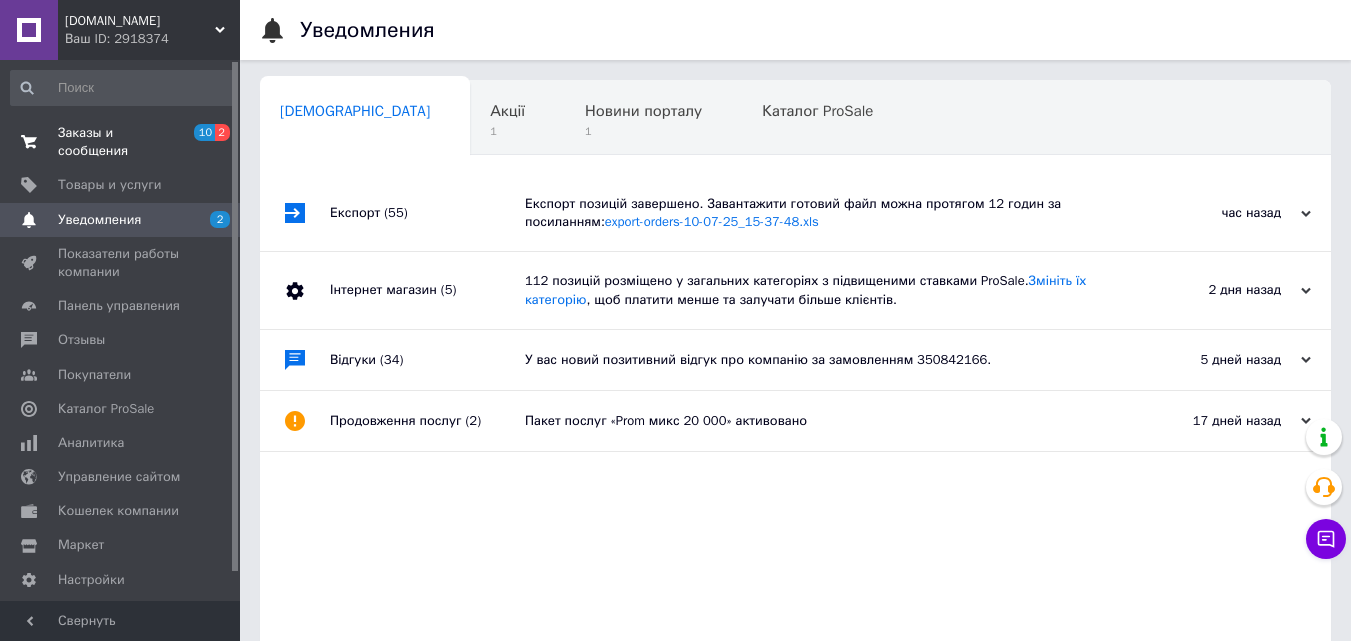 click on "Заказы и сообщения" at bounding box center [121, 142] 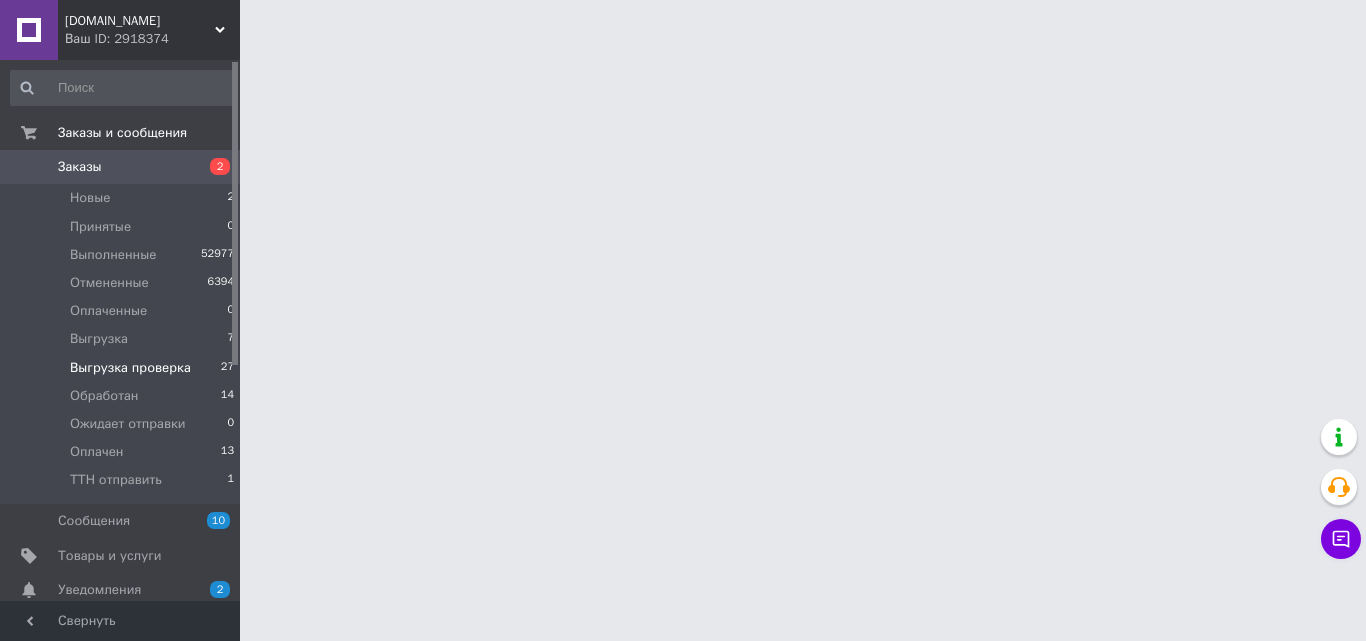 click on "Выгрузка проверка" at bounding box center (130, 368) 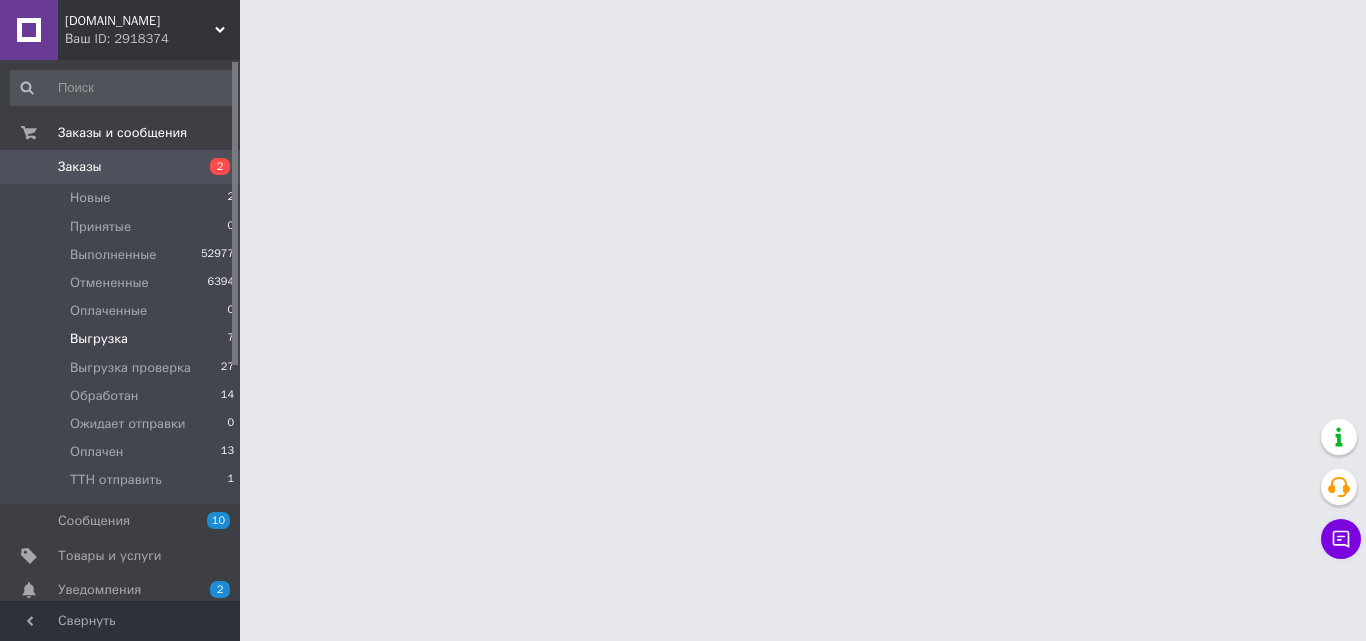 click on "Выгрузка 7" at bounding box center (123, 339) 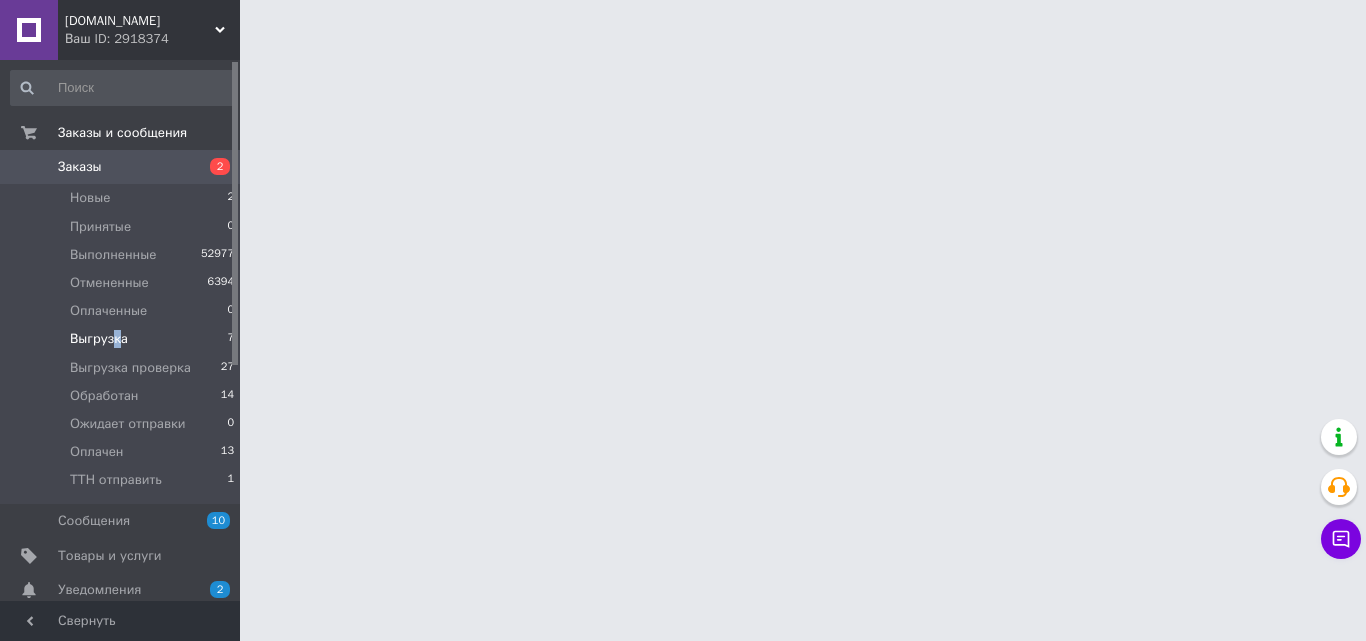 click on "Выгрузка" at bounding box center [99, 339] 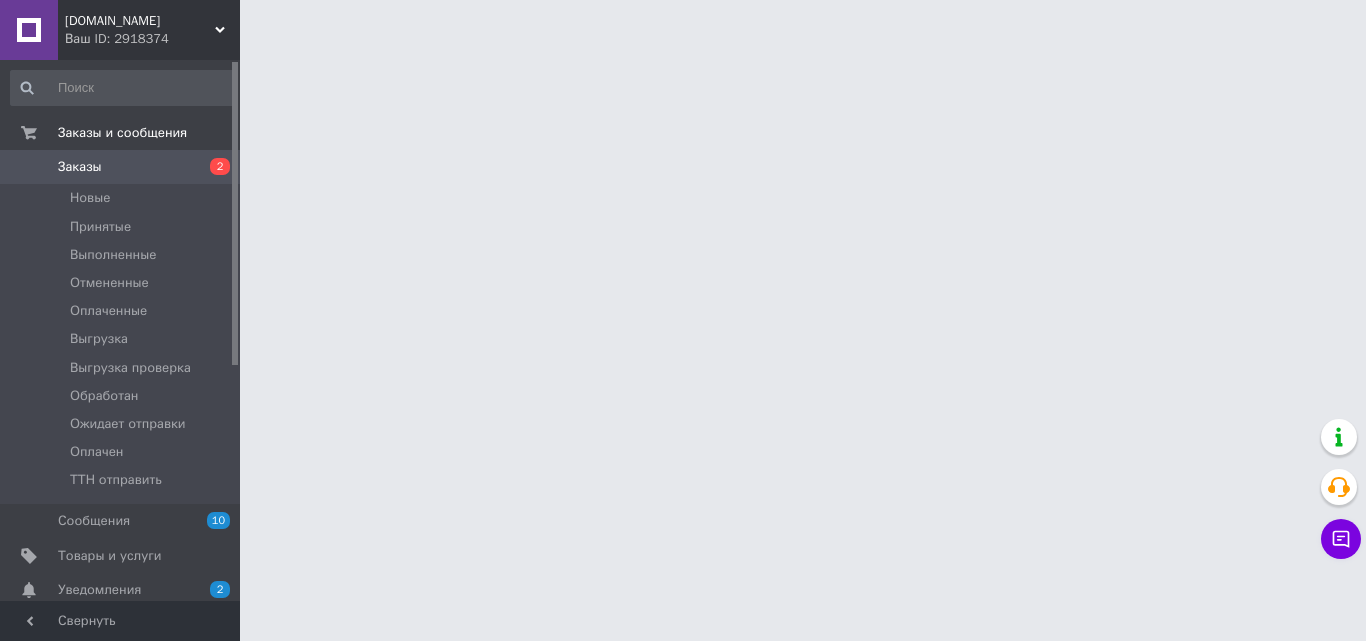 scroll, scrollTop: 0, scrollLeft: 0, axis: both 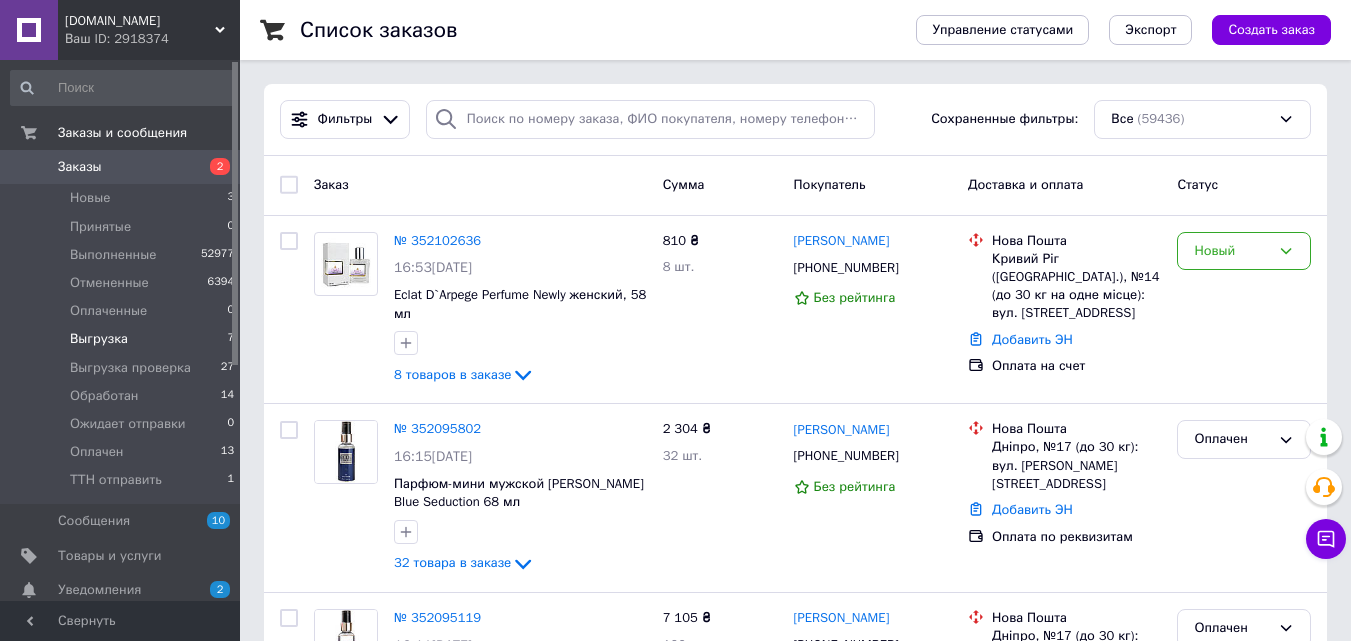 click on "Выгрузка 7" at bounding box center [123, 339] 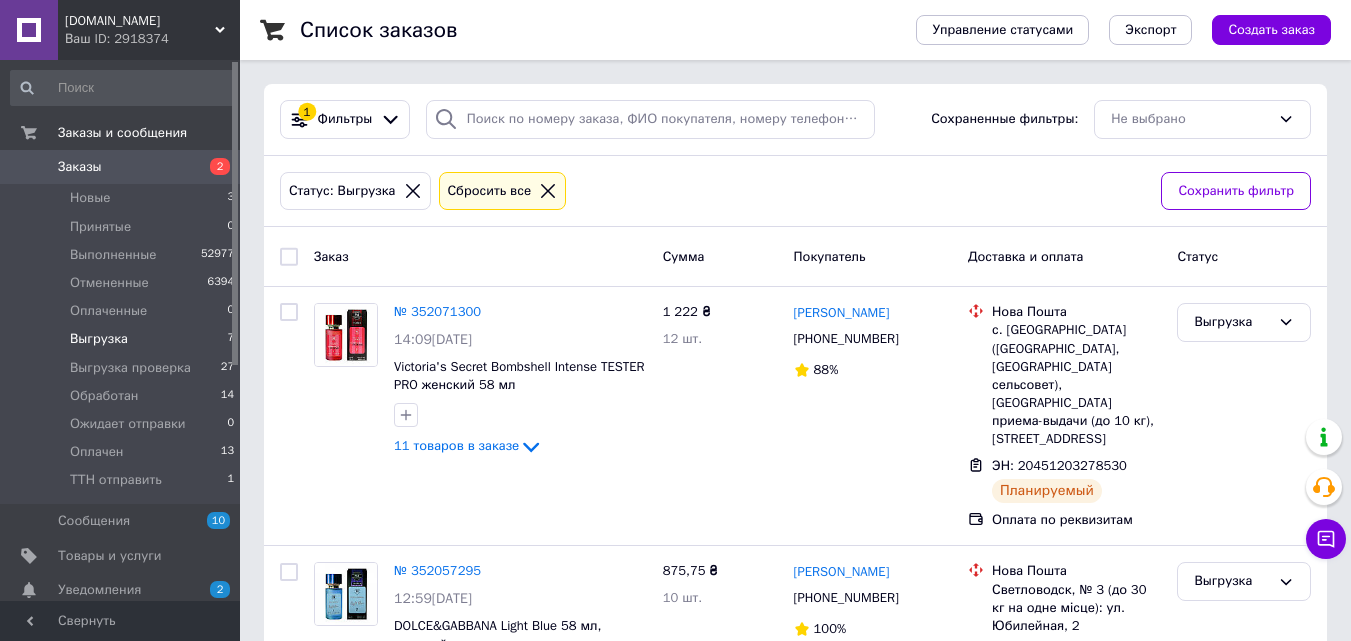 click at bounding box center (289, 257) 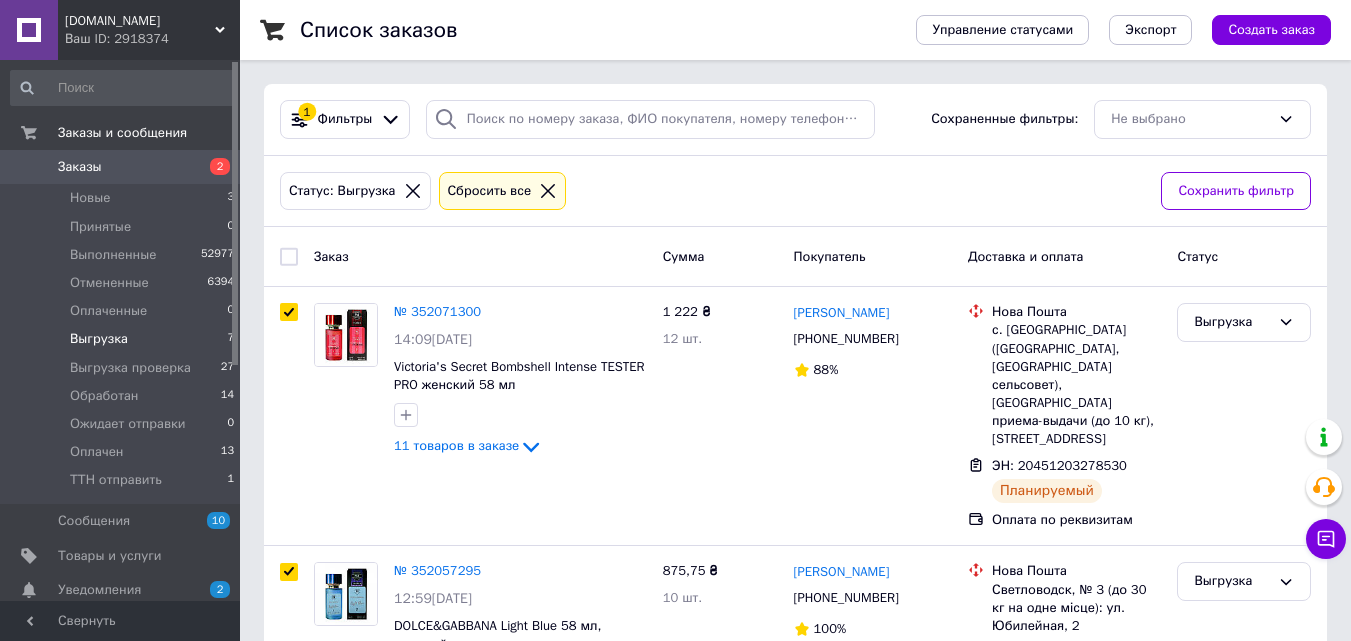 checkbox on "true" 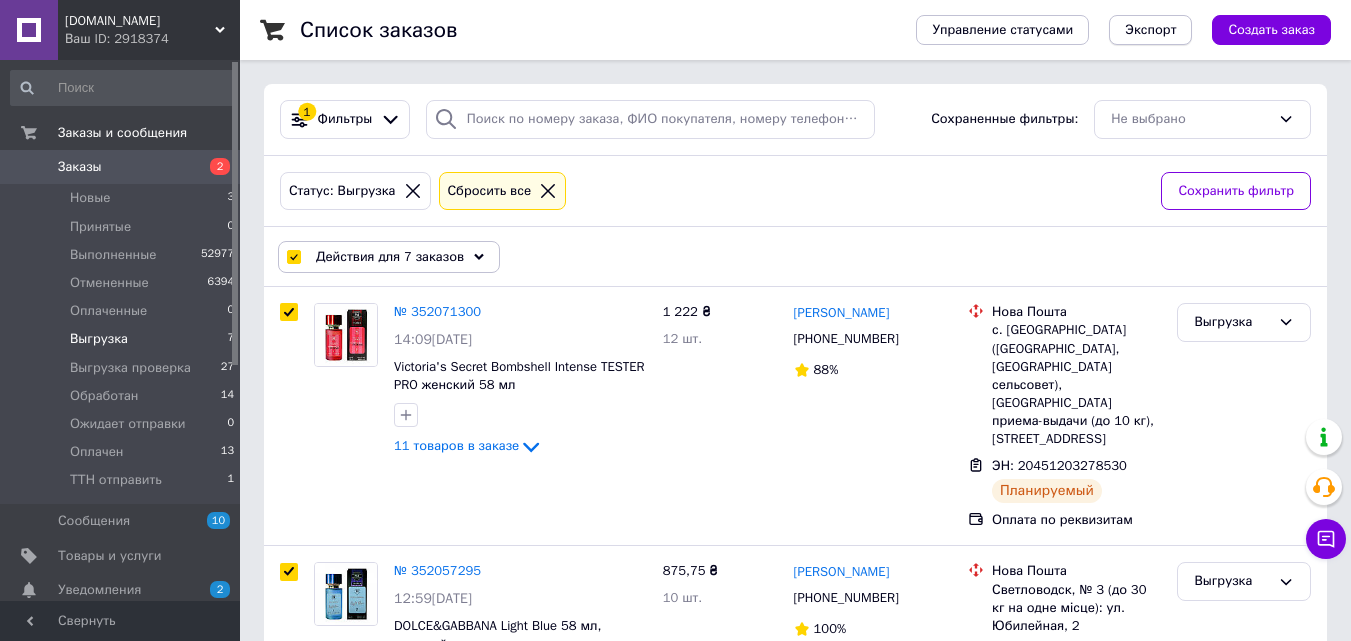 click on "Экспорт" at bounding box center (1150, 30) 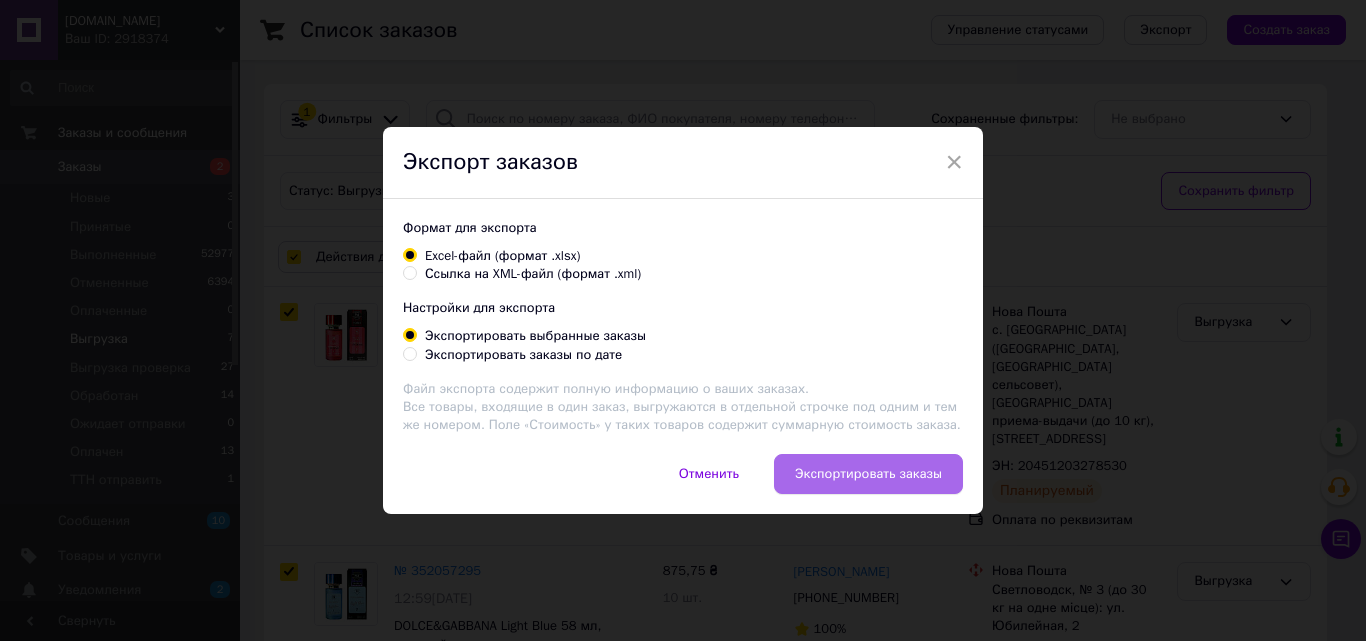 click on "Экспортировать заказы" at bounding box center [868, 474] 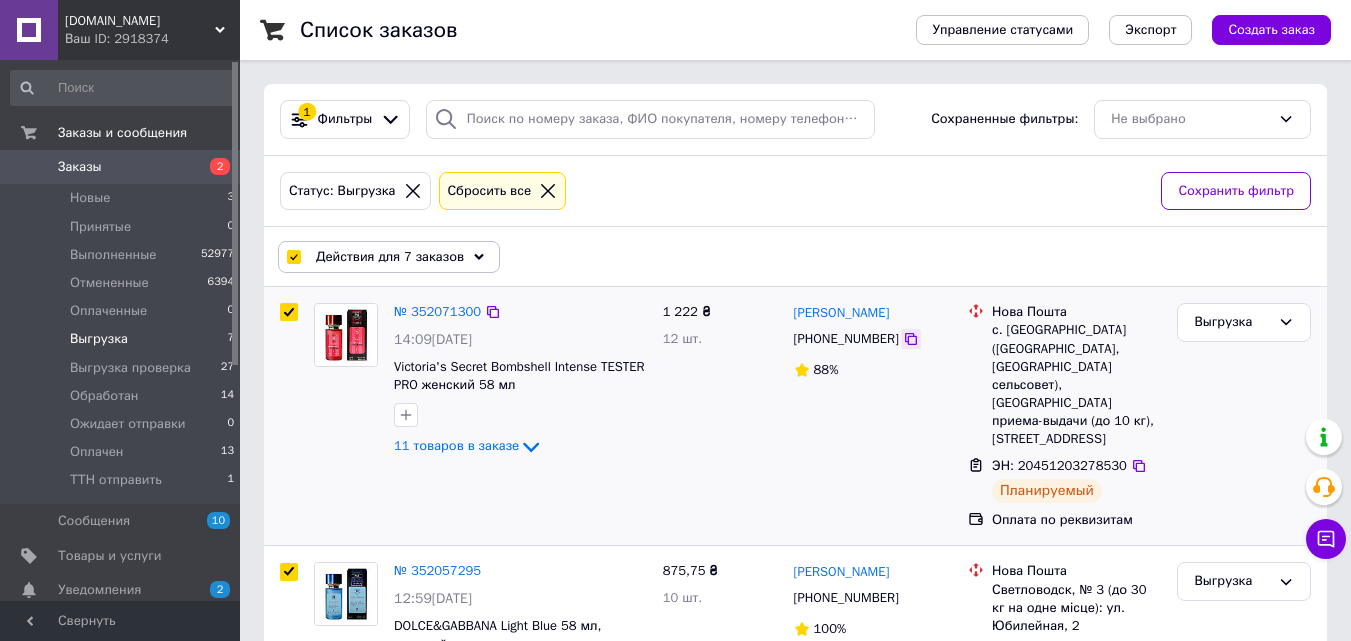 click 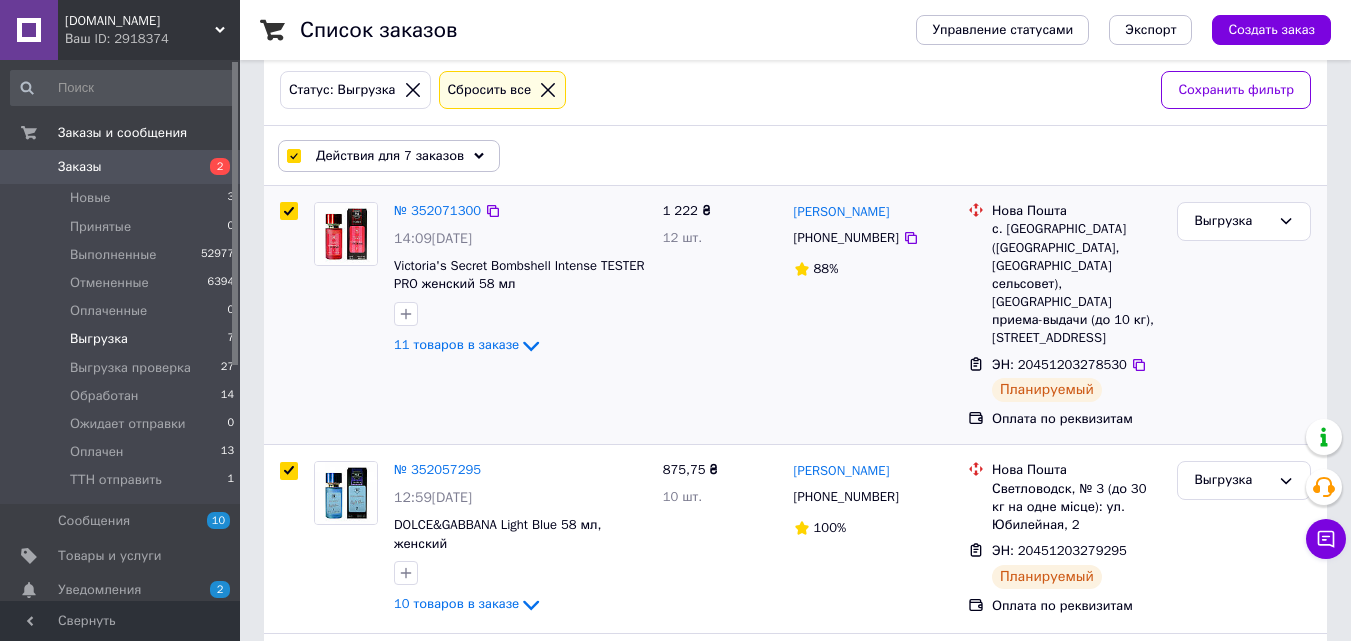 scroll, scrollTop: 267, scrollLeft: 0, axis: vertical 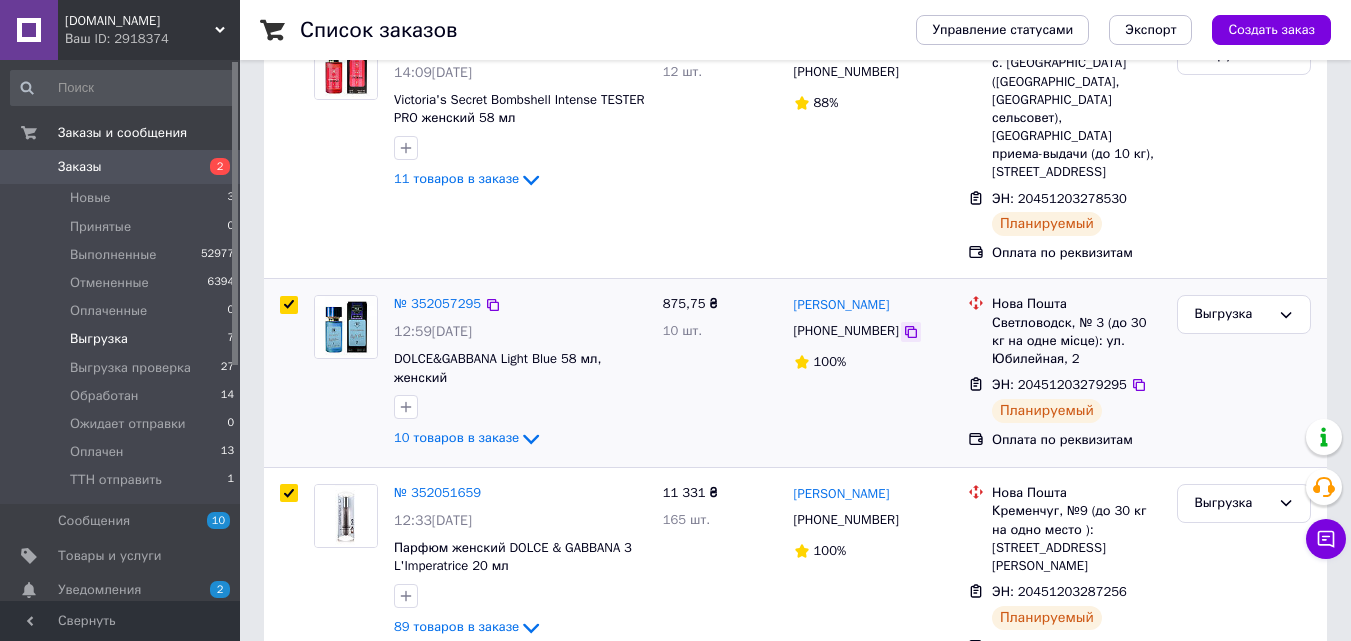 click at bounding box center (911, 332) 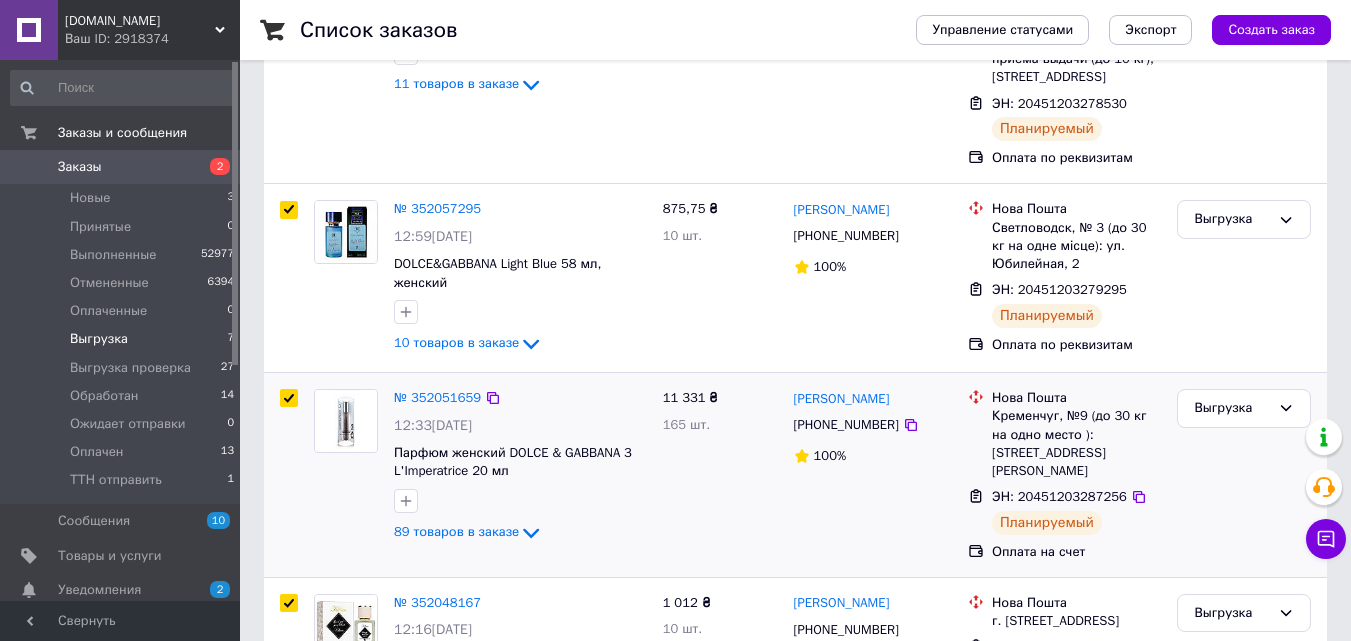 scroll, scrollTop: 533, scrollLeft: 0, axis: vertical 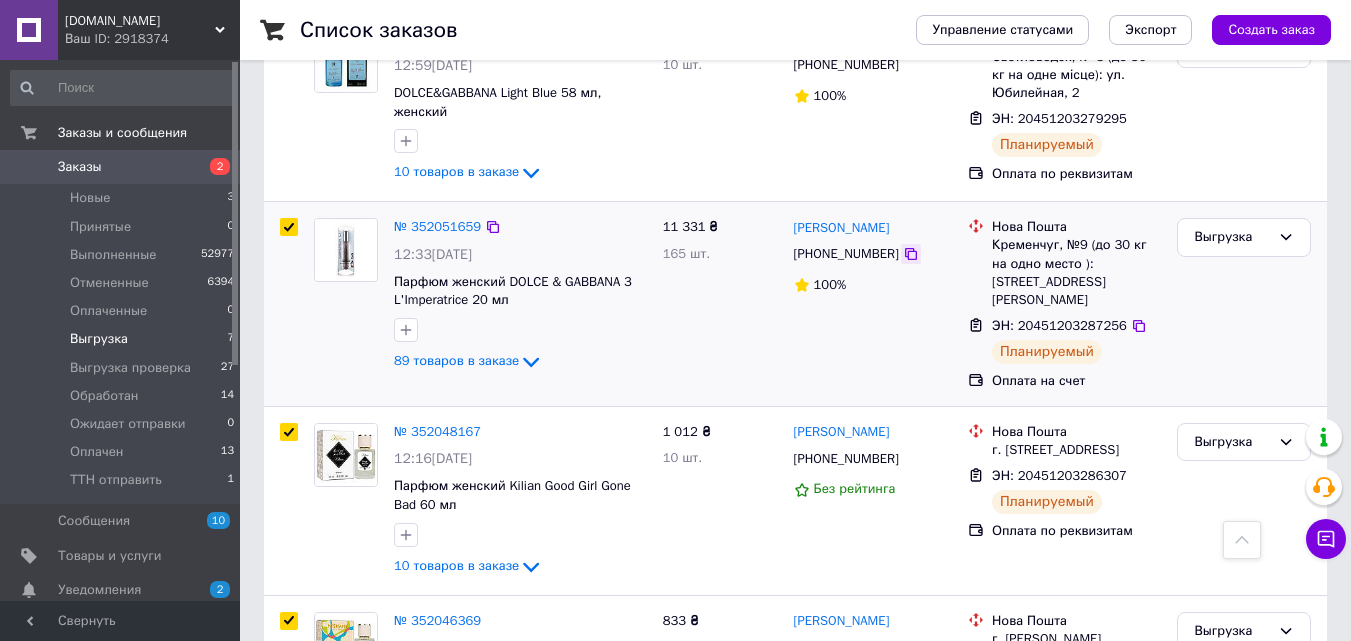 click 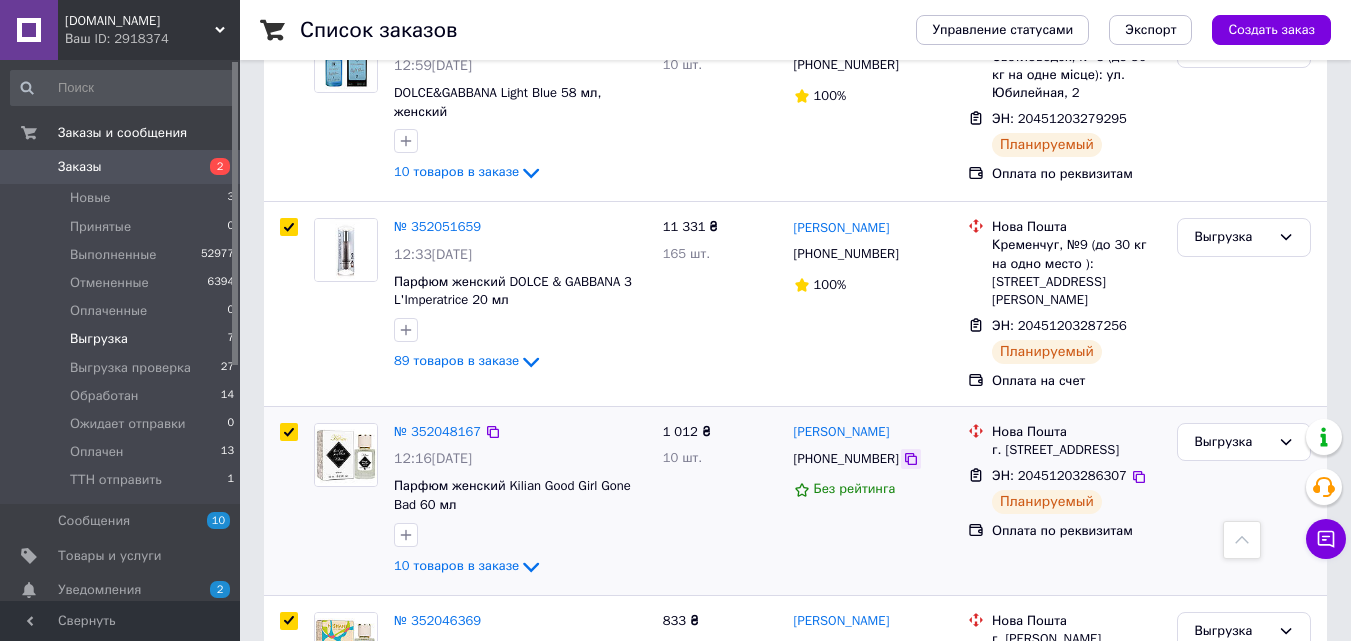 click 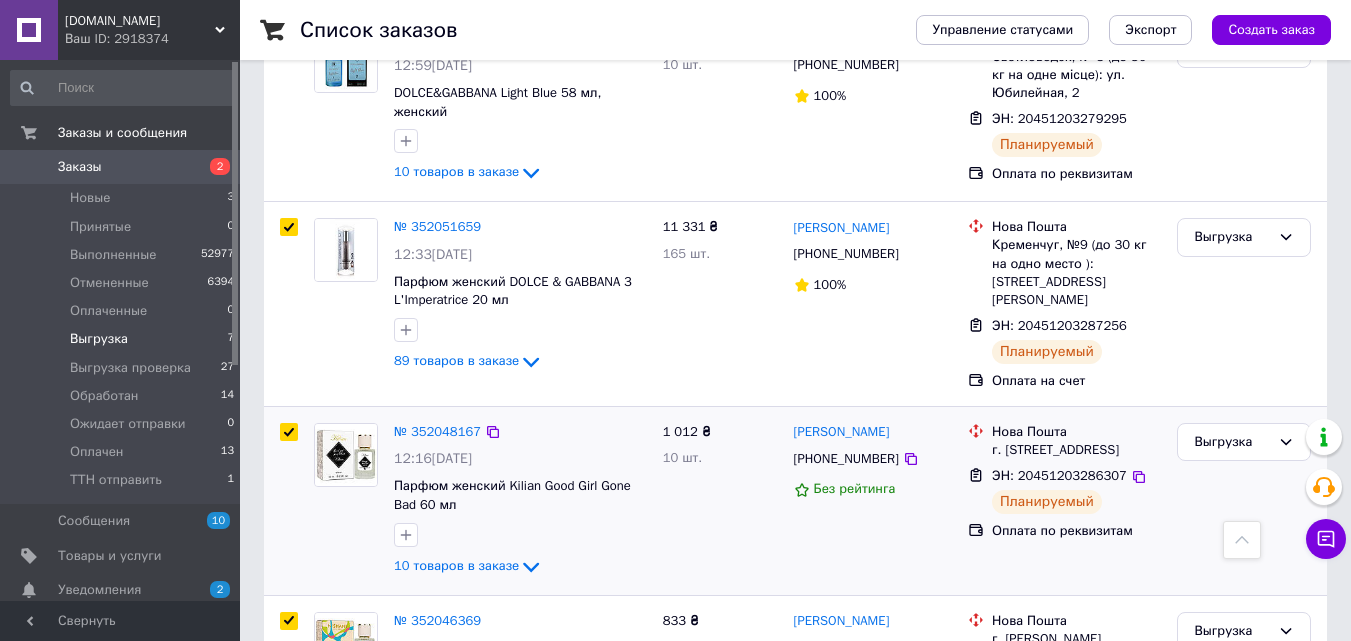 scroll, scrollTop: 867, scrollLeft: 0, axis: vertical 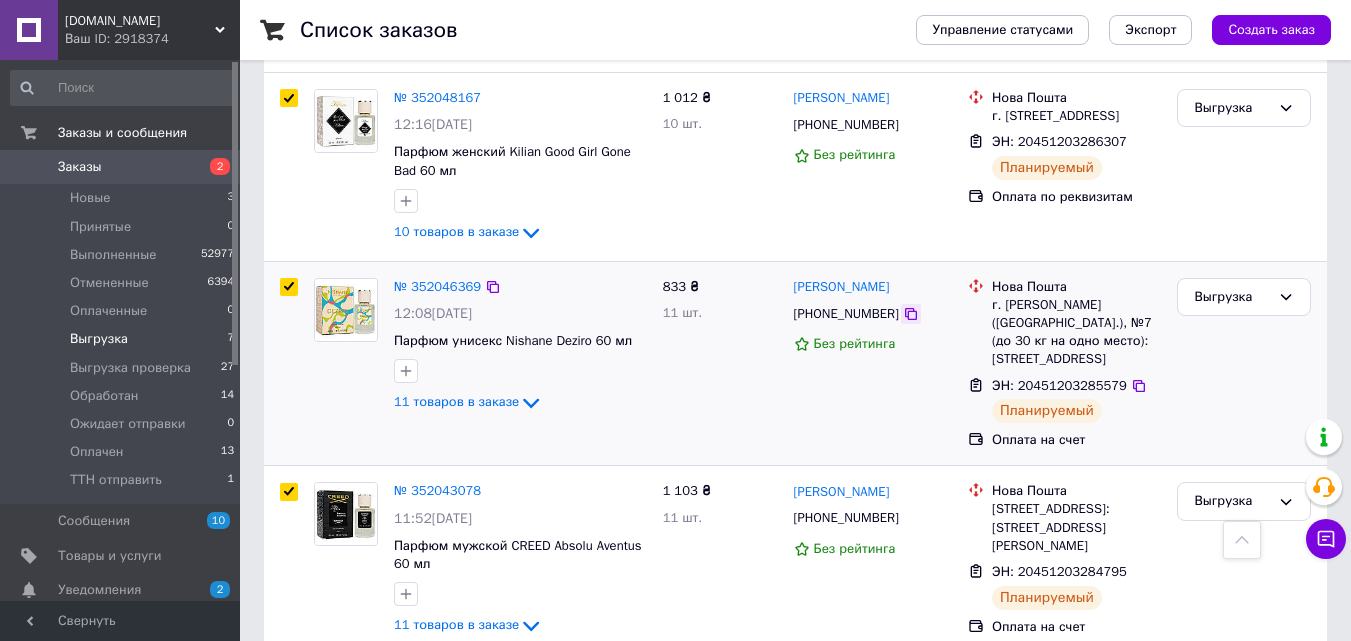 click 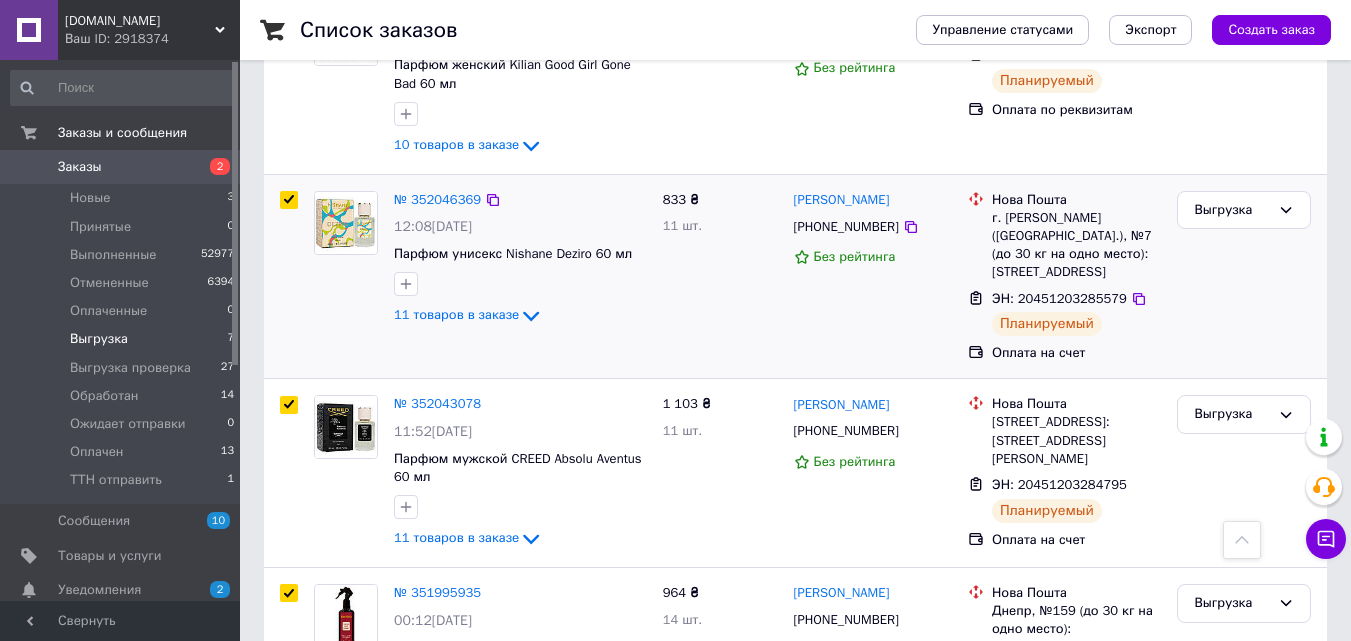 scroll, scrollTop: 1056, scrollLeft: 0, axis: vertical 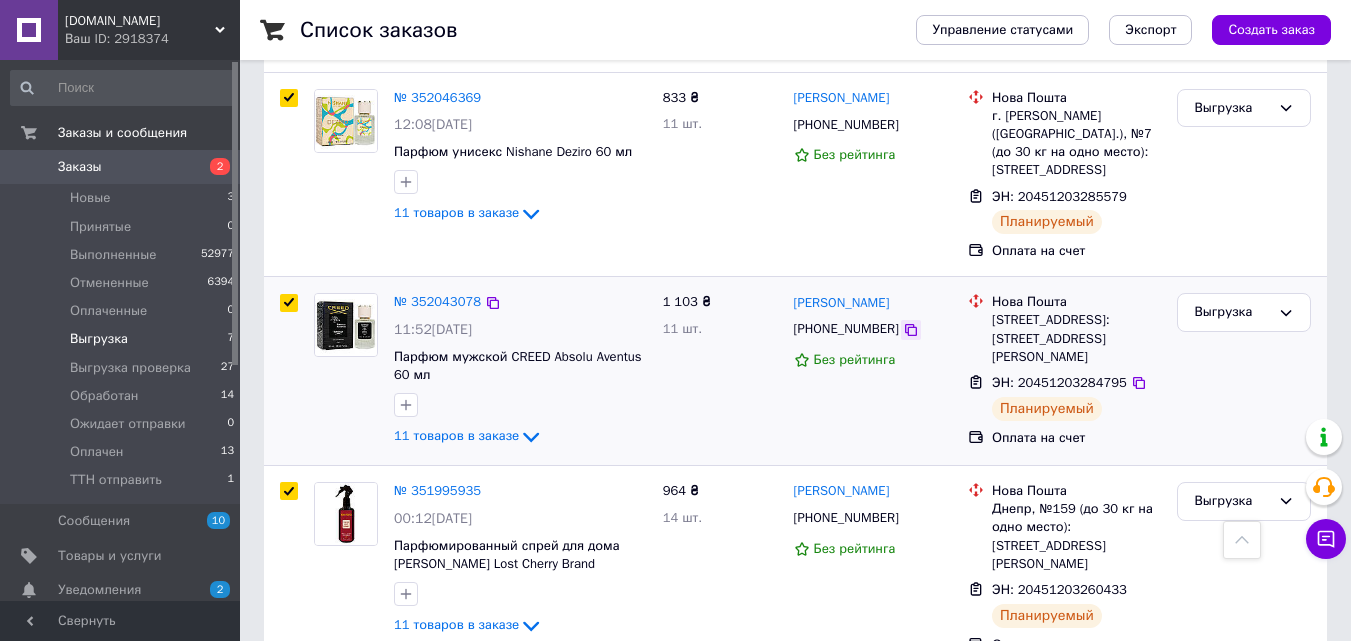 click 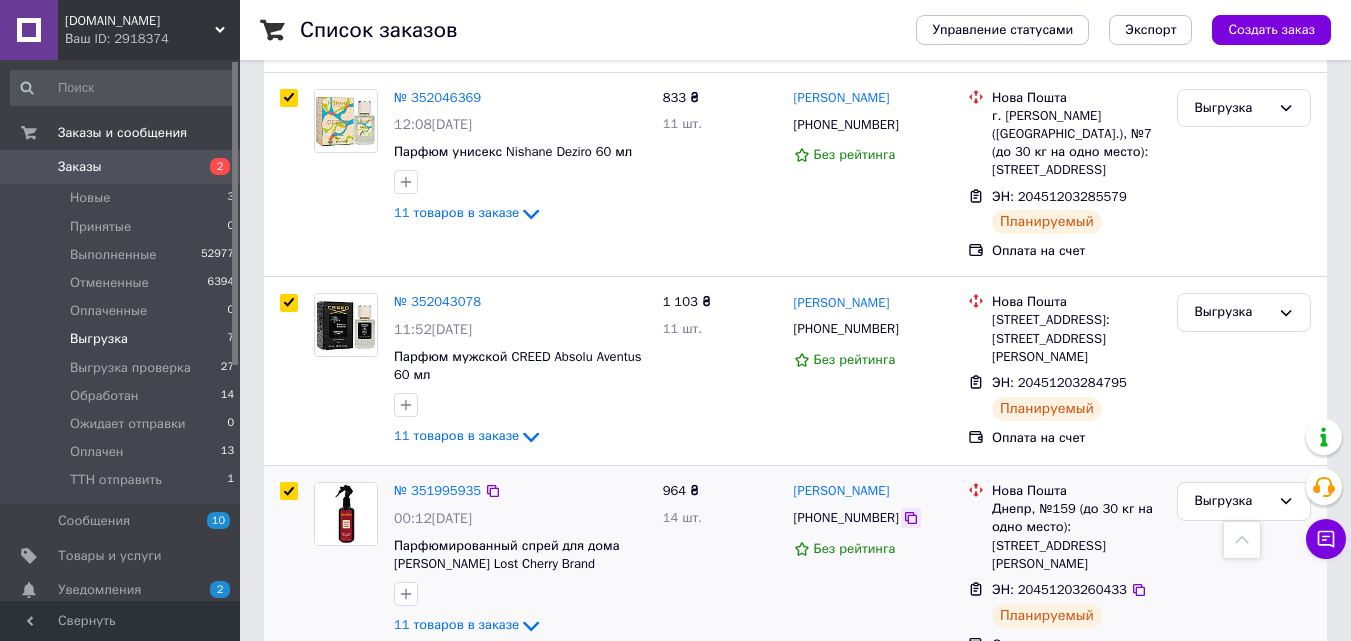 click 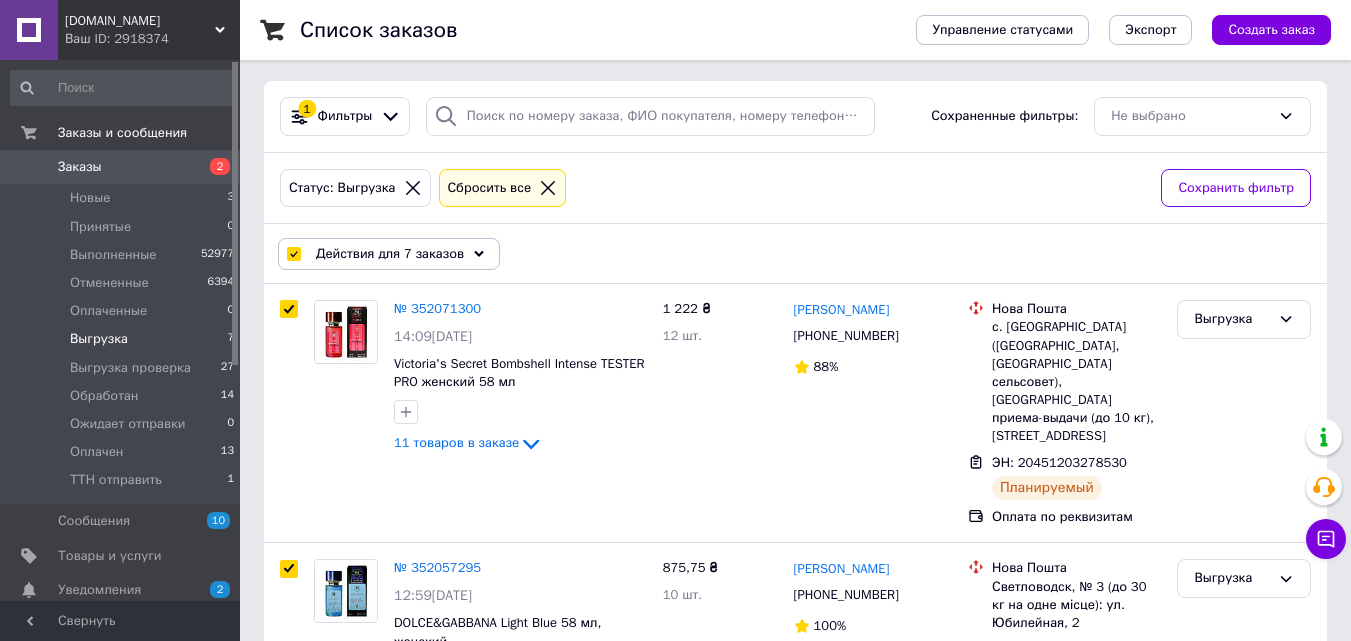 scroll, scrollTop: 0, scrollLeft: 0, axis: both 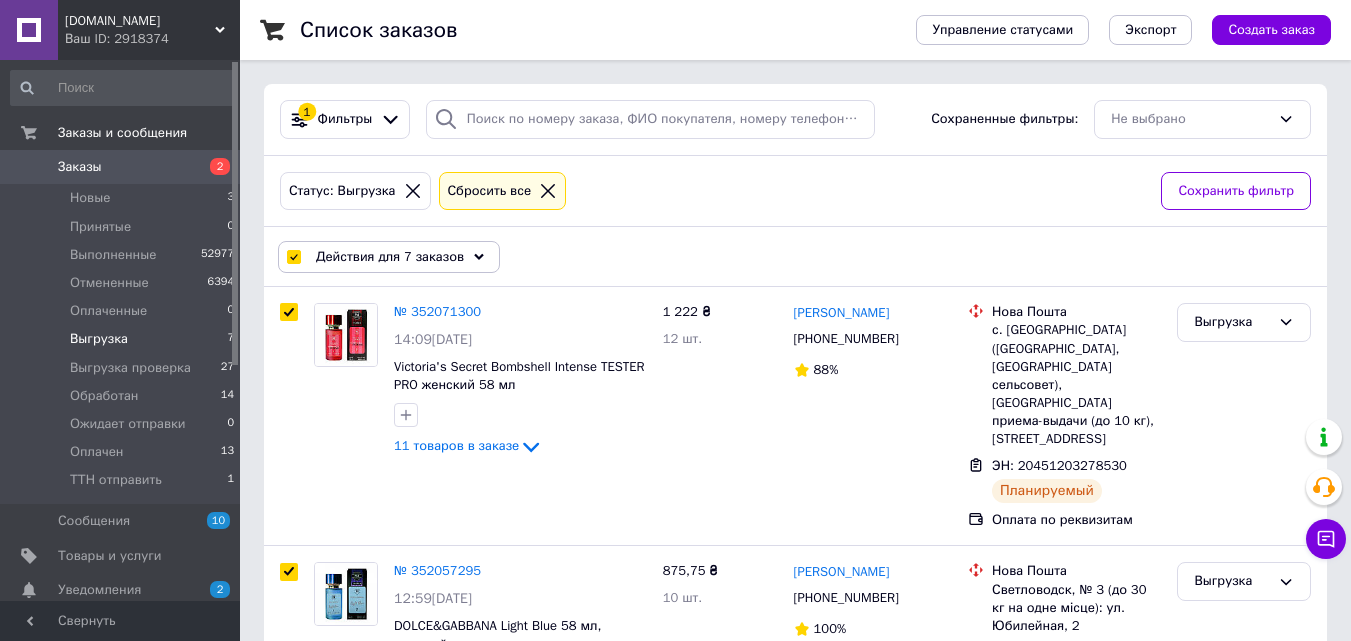 click on "Действия для 7 заказов" at bounding box center [389, 257] 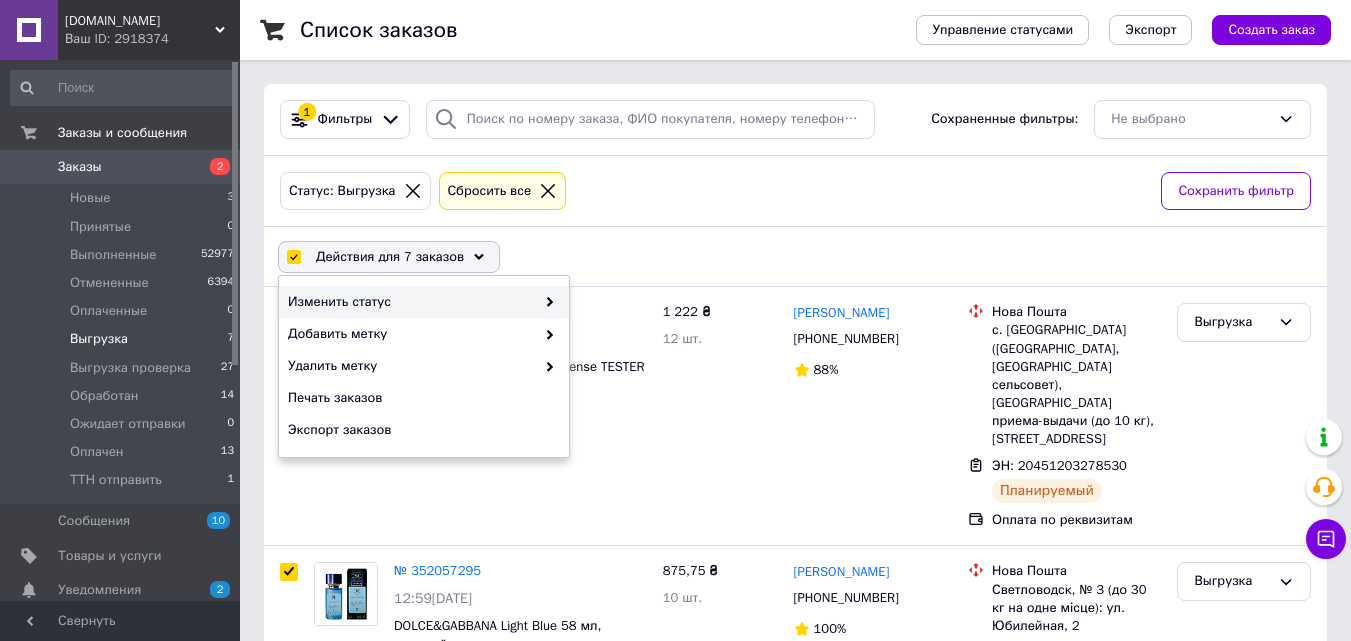 click at bounding box center (545, 302) 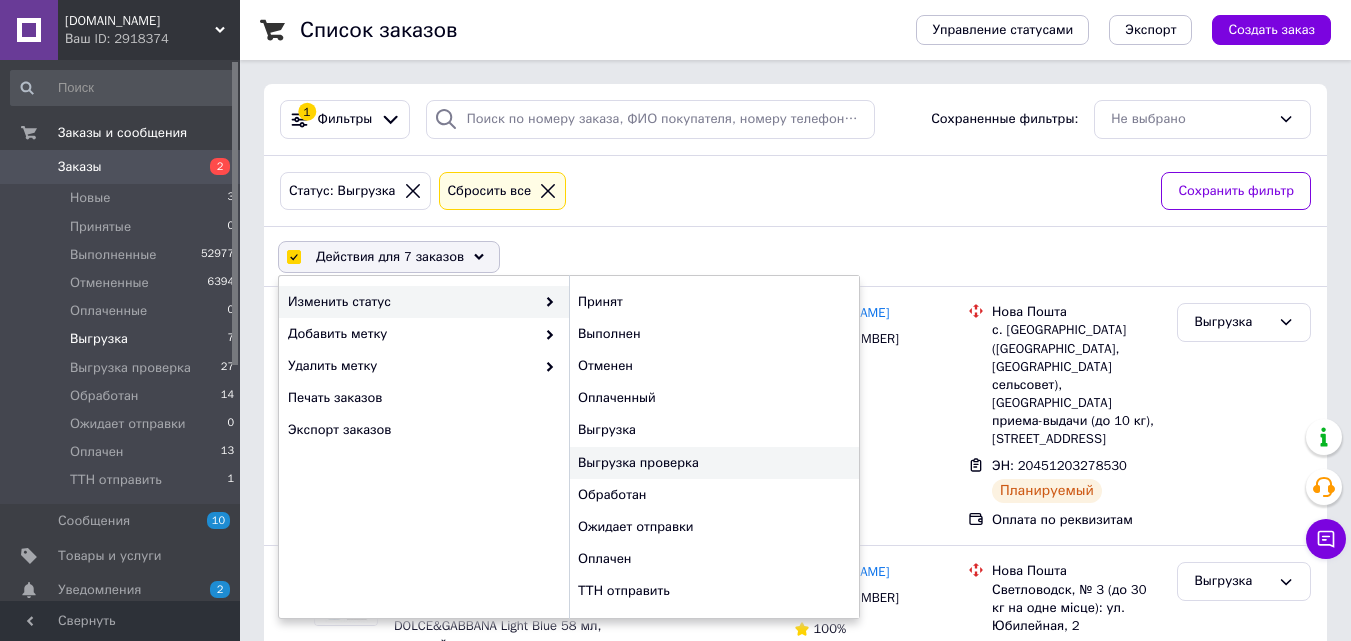 click on "Выгрузка проверка" at bounding box center [714, 463] 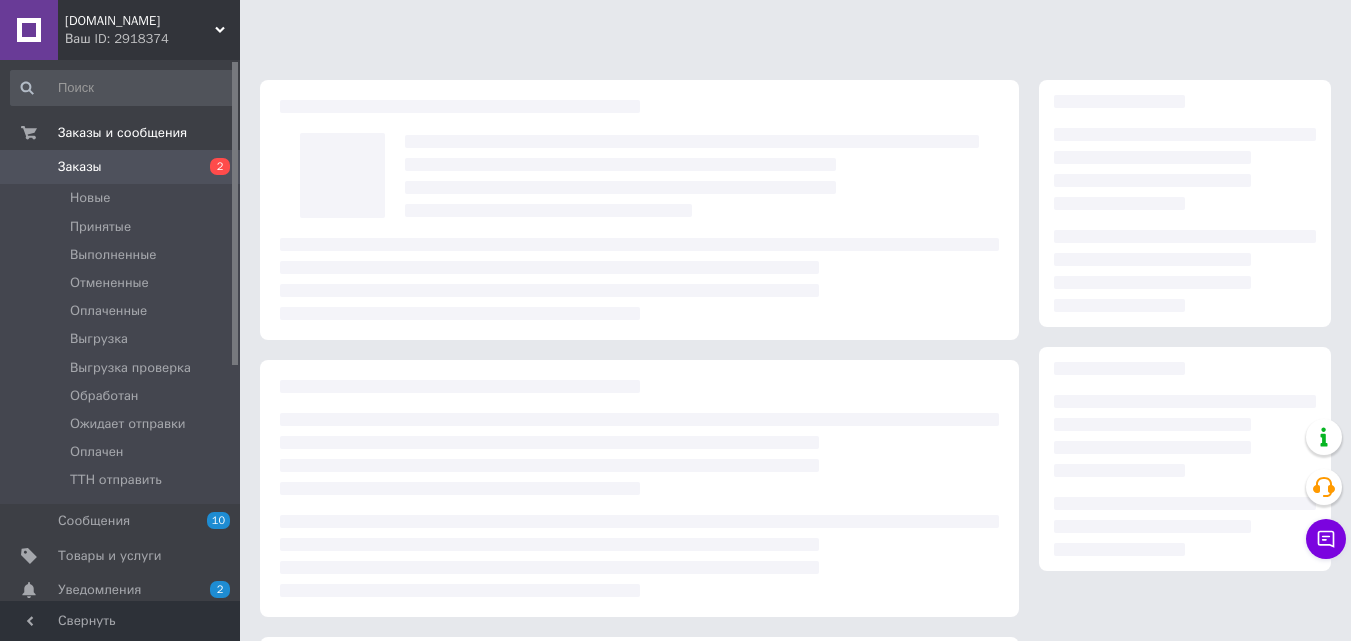 scroll, scrollTop: 0, scrollLeft: 0, axis: both 